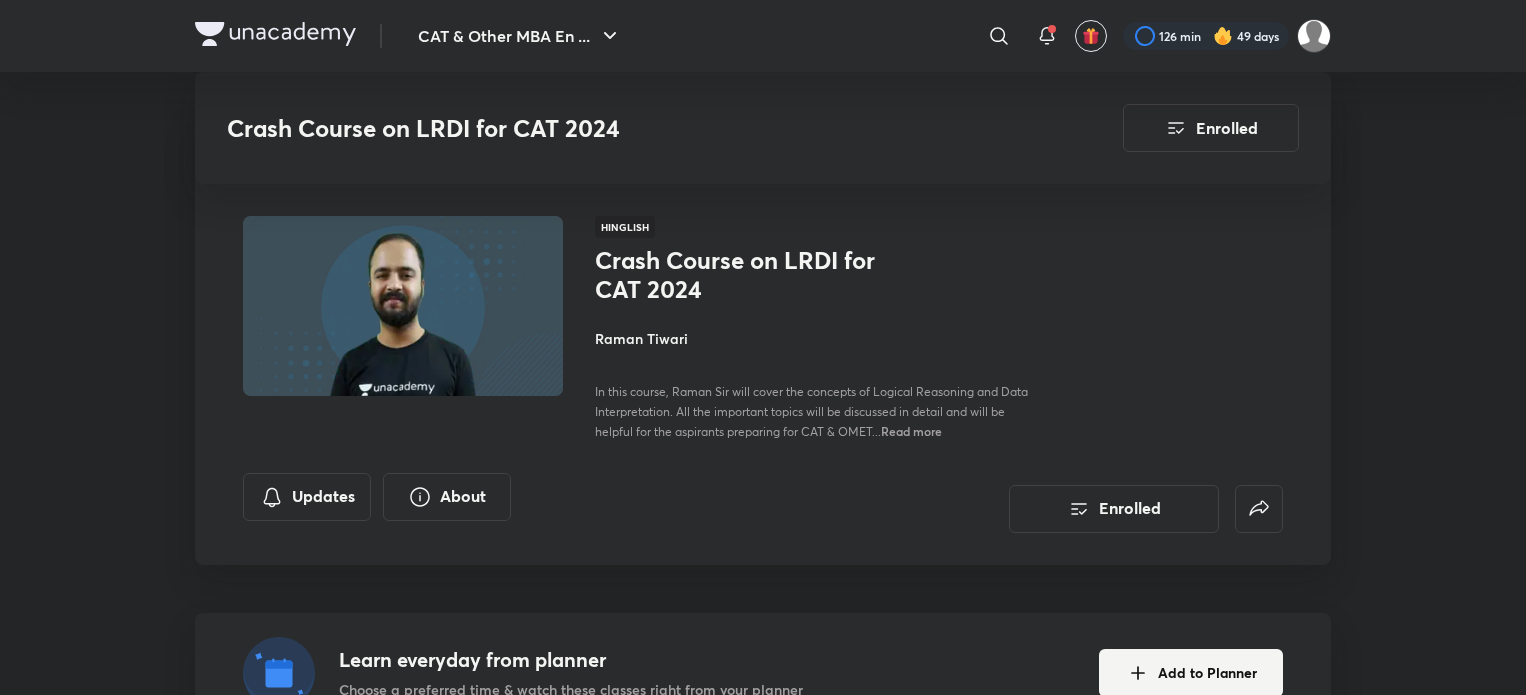 scroll, scrollTop: 859, scrollLeft: 0, axis: vertical 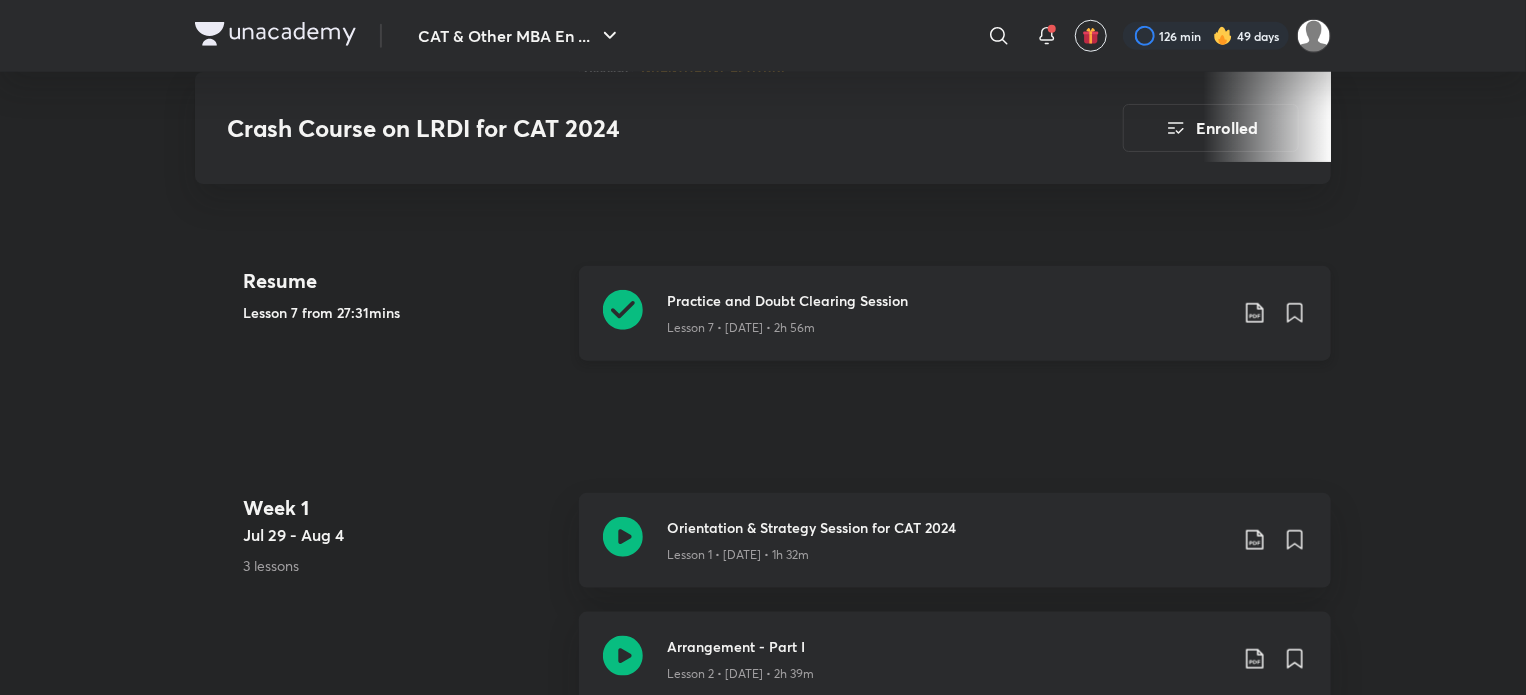 click 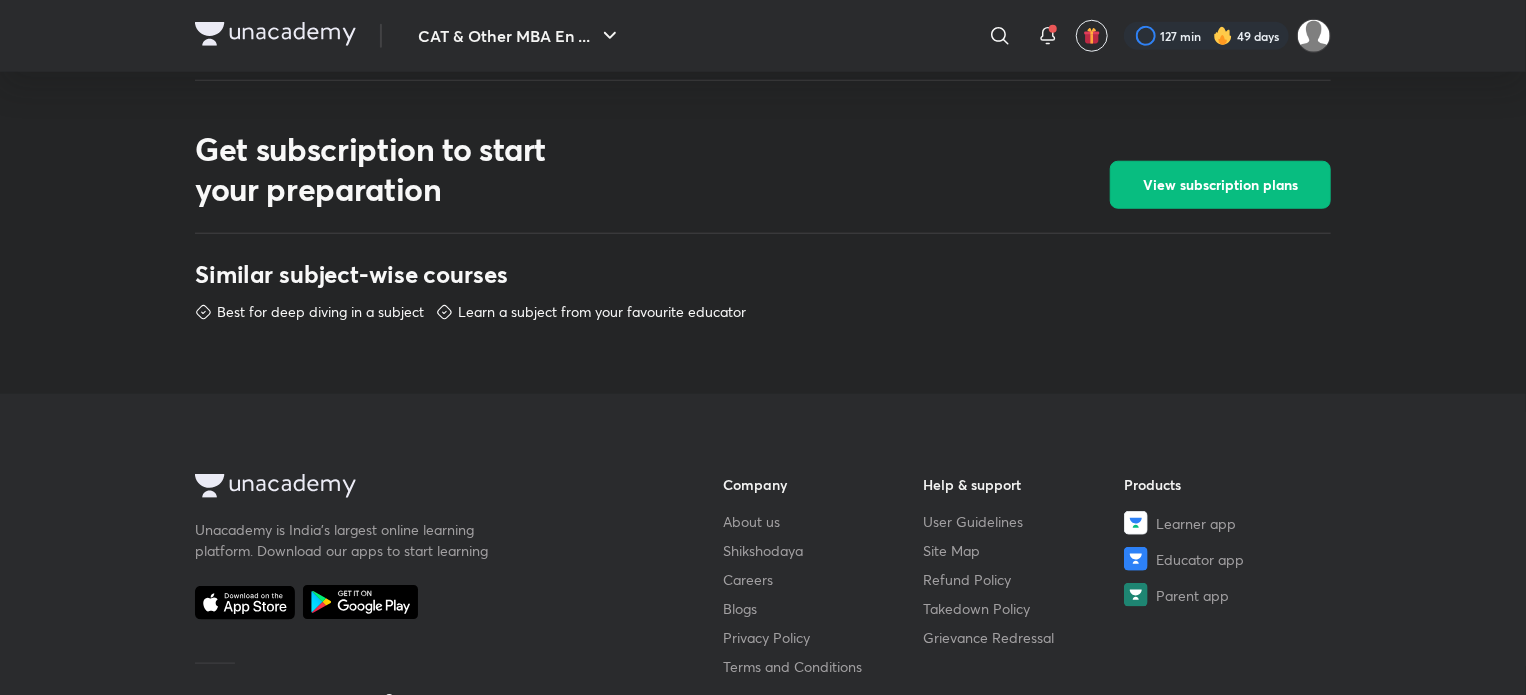 scroll, scrollTop: 859, scrollLeft: 0, axis: vertical 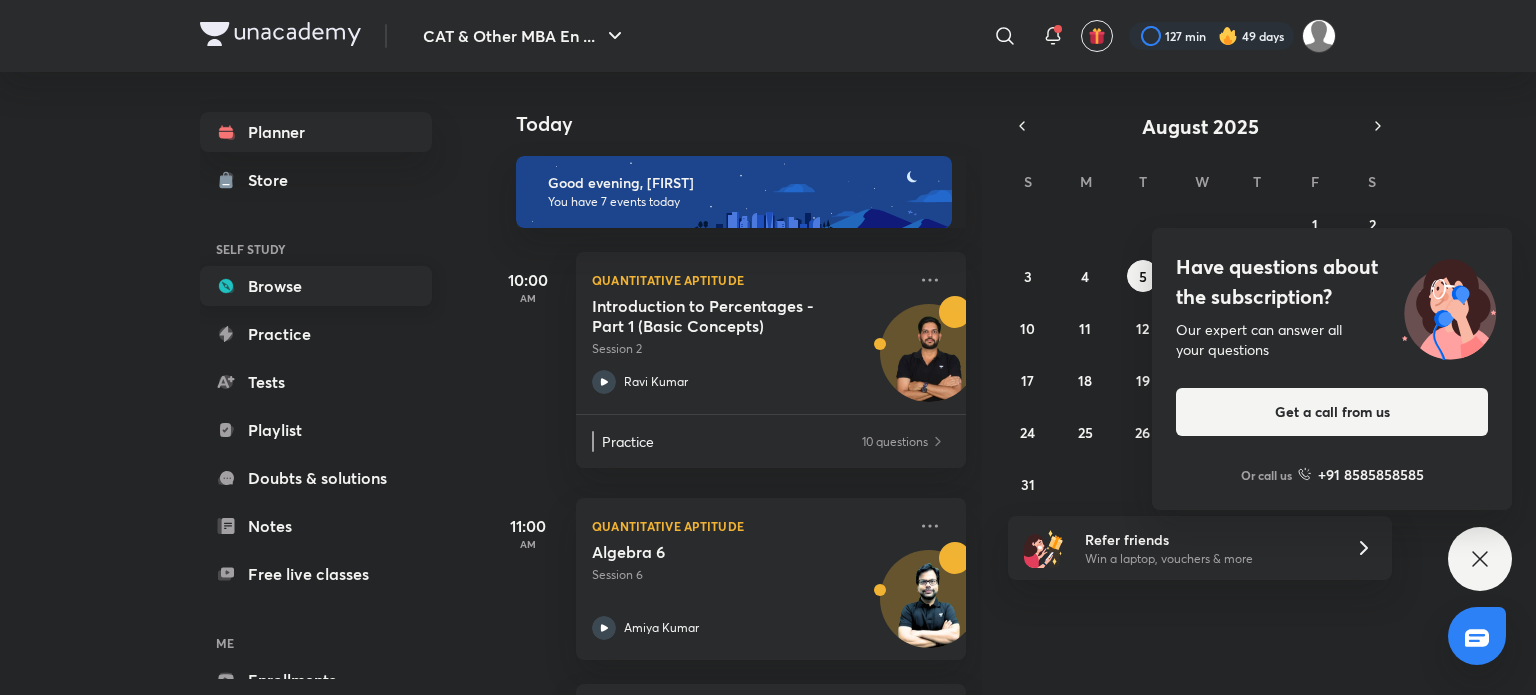click on "Browse" at bounding box center (316, 286) 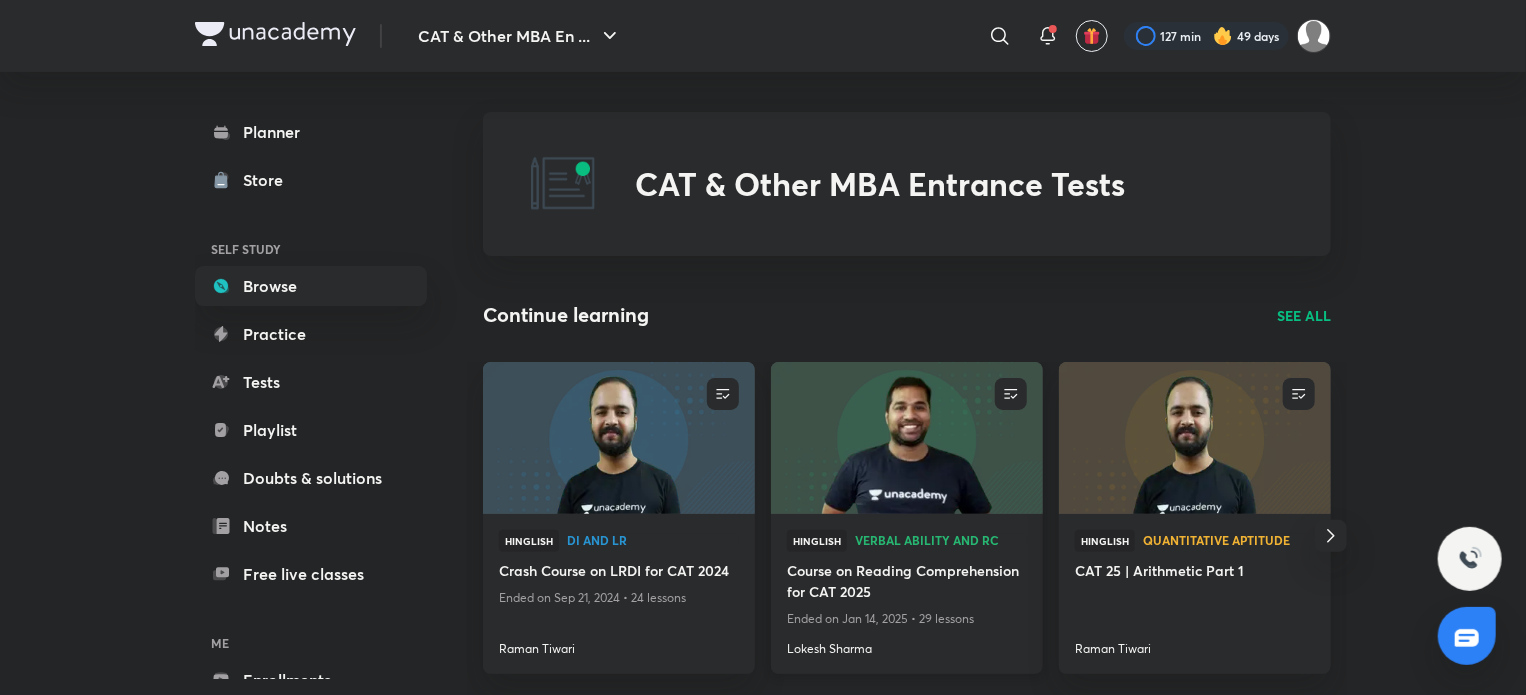 click at bounding box center (906, 437) 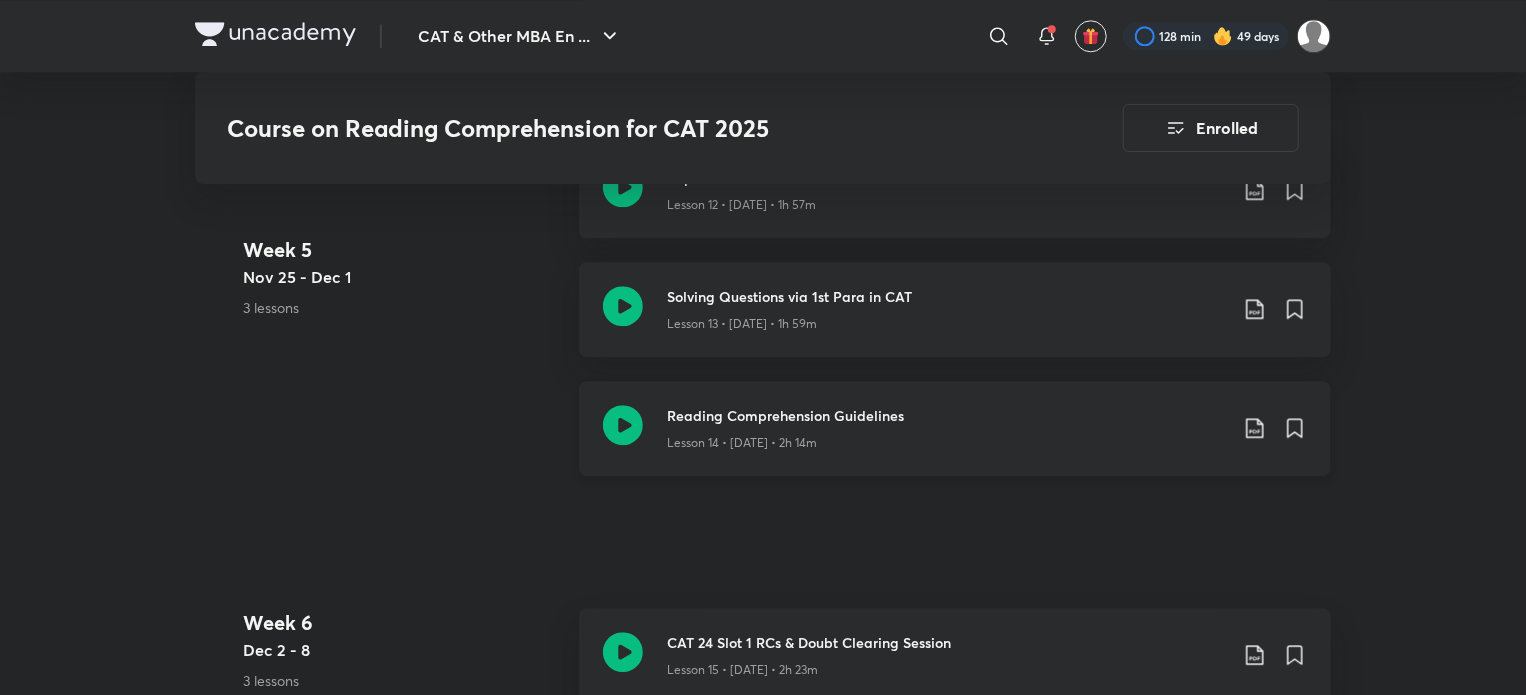 scroll, scrollTop: 2592, scrollLeft: 0, axis: vertical 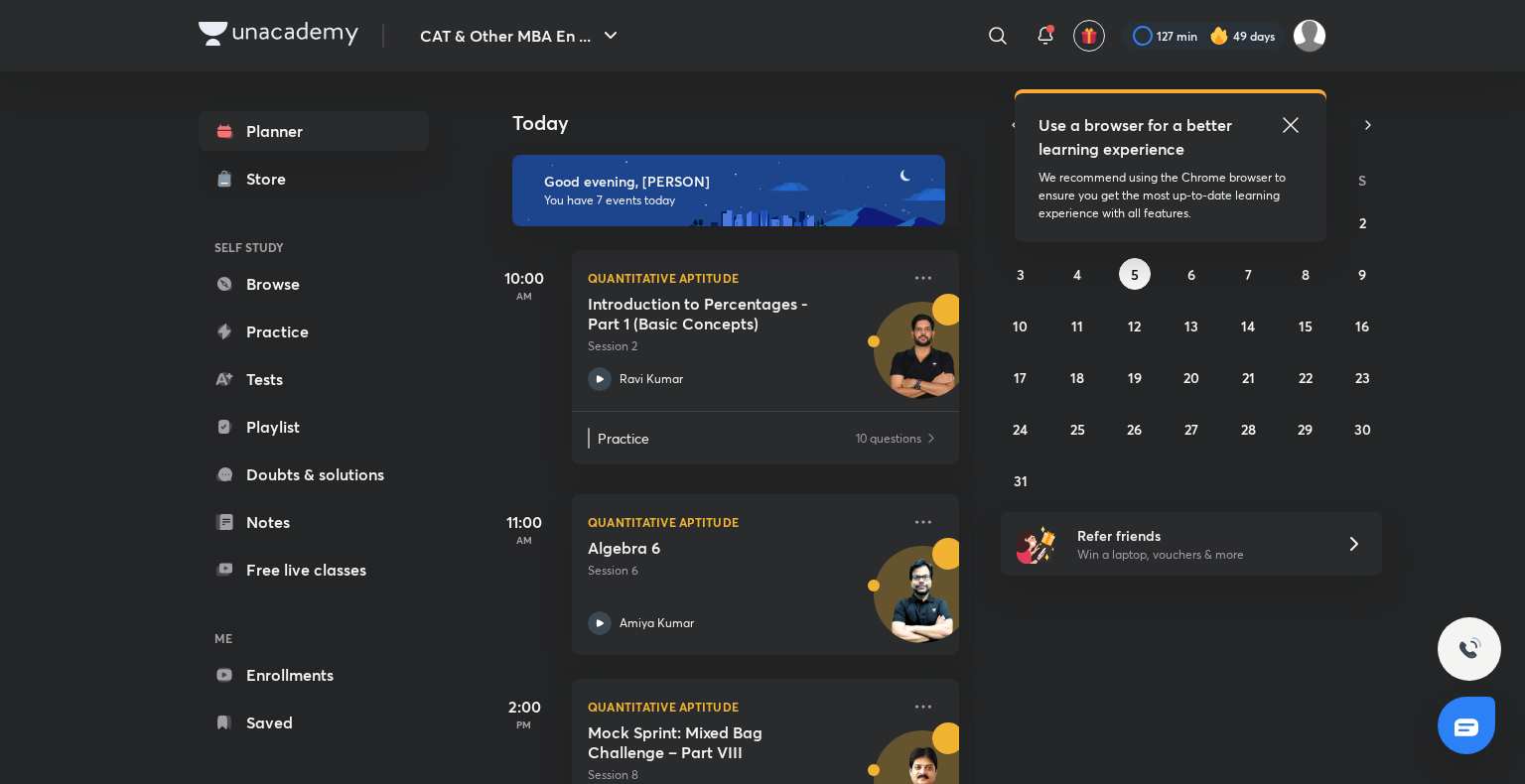 click at bounding box center (1219, 36) 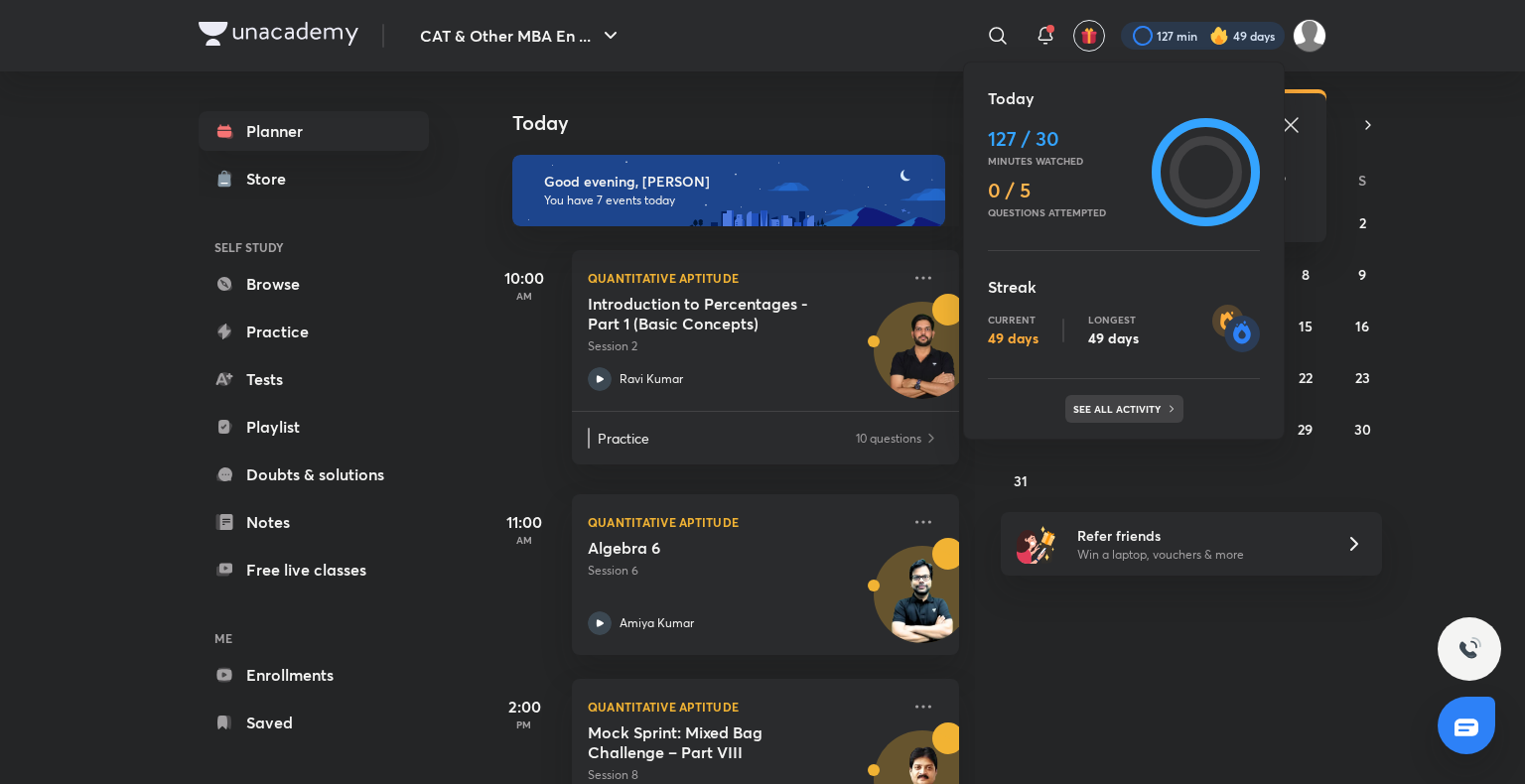 click on "See all activity" at bounding box center (1119, 409) 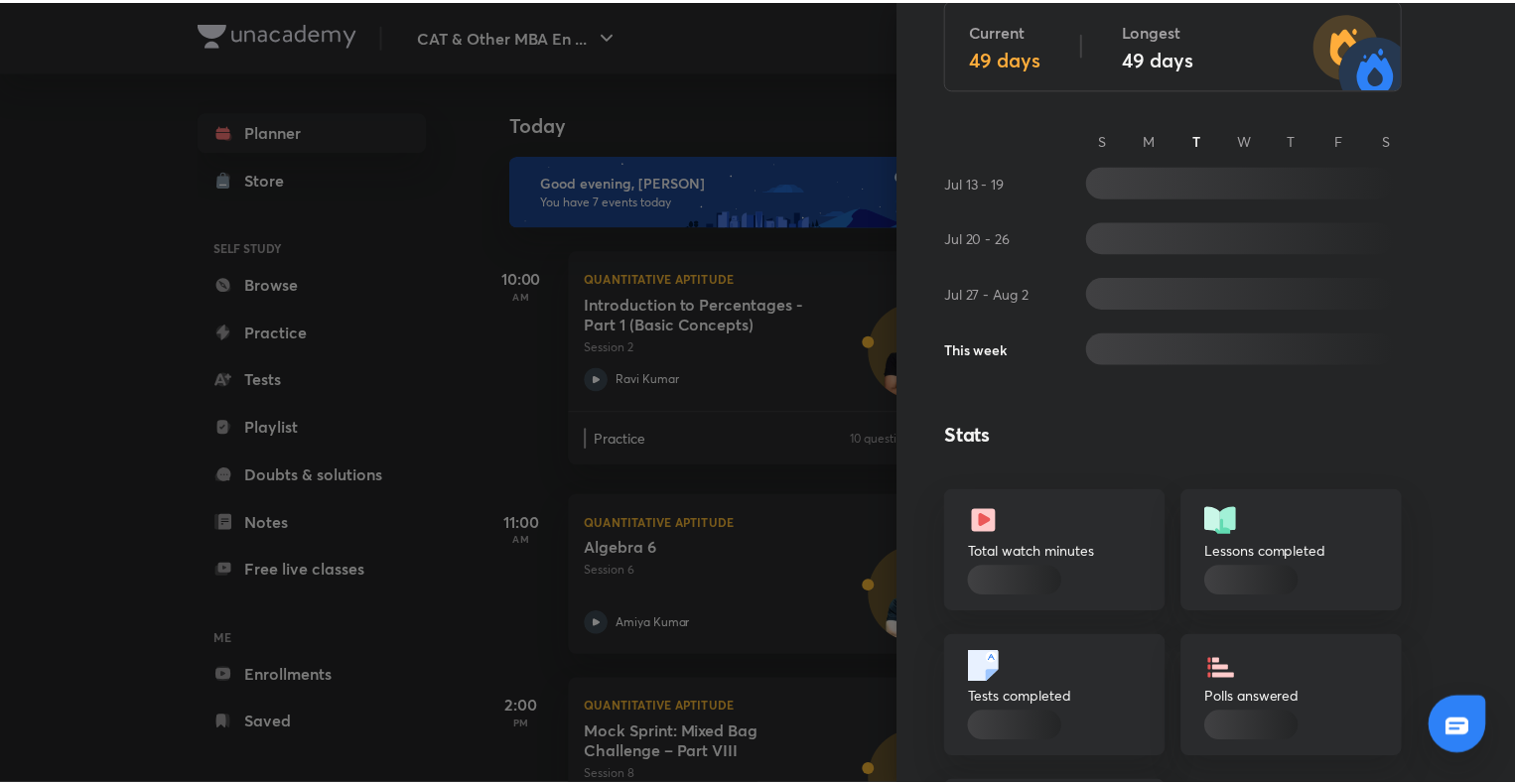scroll, scrollTop: 183, scrollLeft: 0, axis: vertical 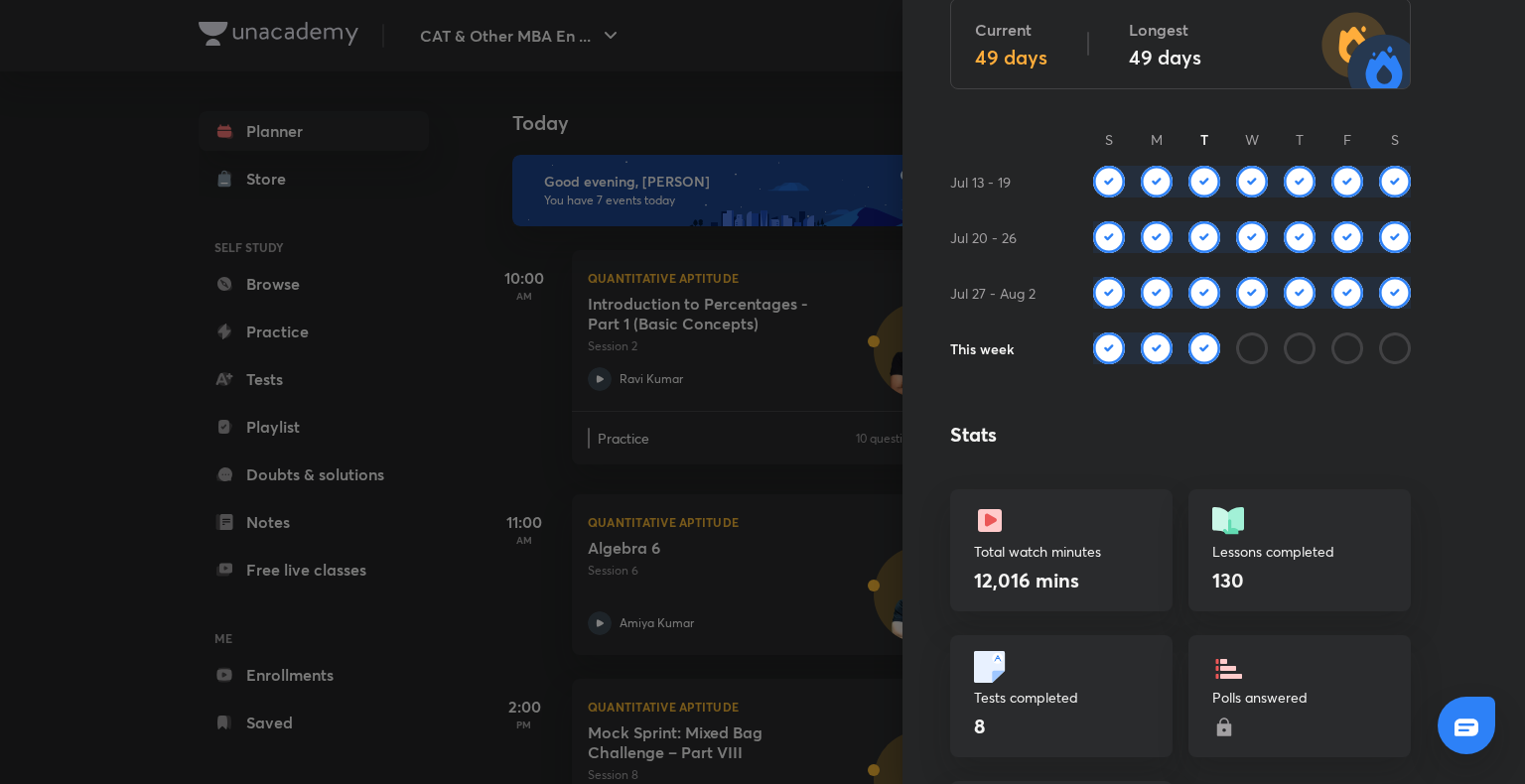 click at bounding box center (762, 392) 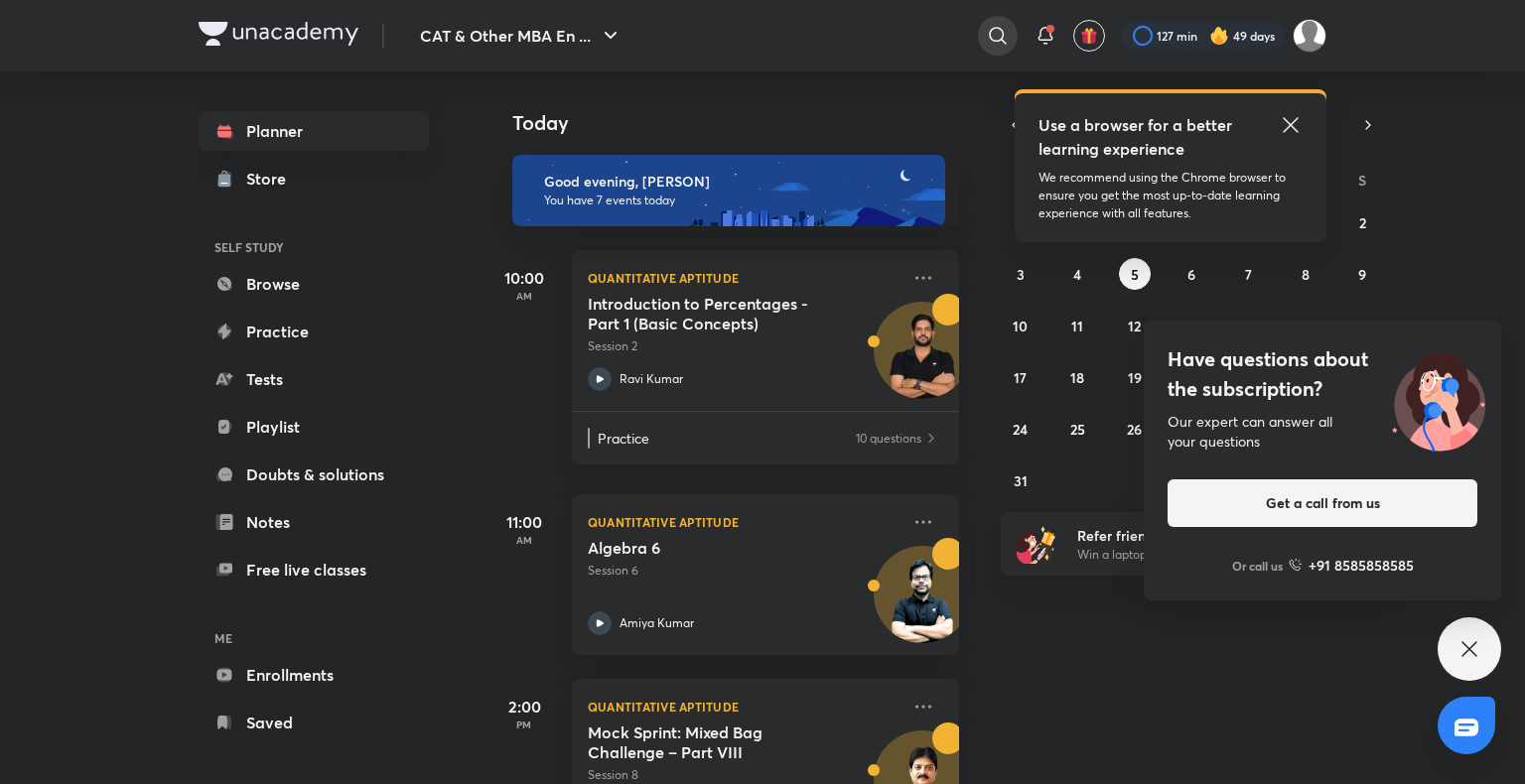 click 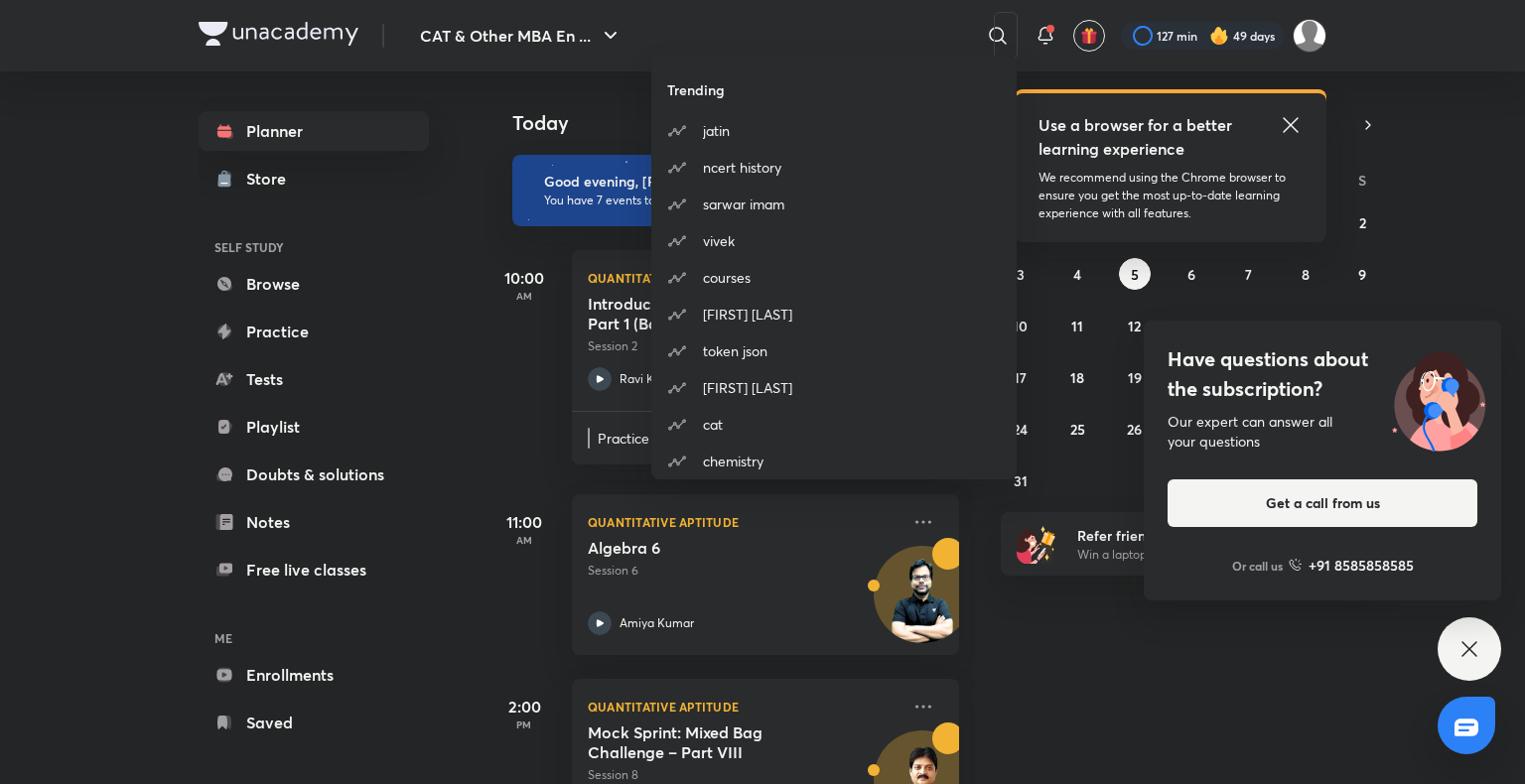 click on "Trending jatin ncert history sarwar imam vivek courses sudarshan gurgar token json brijesh jindal cat chemistry" at bounding box center [762, 392] 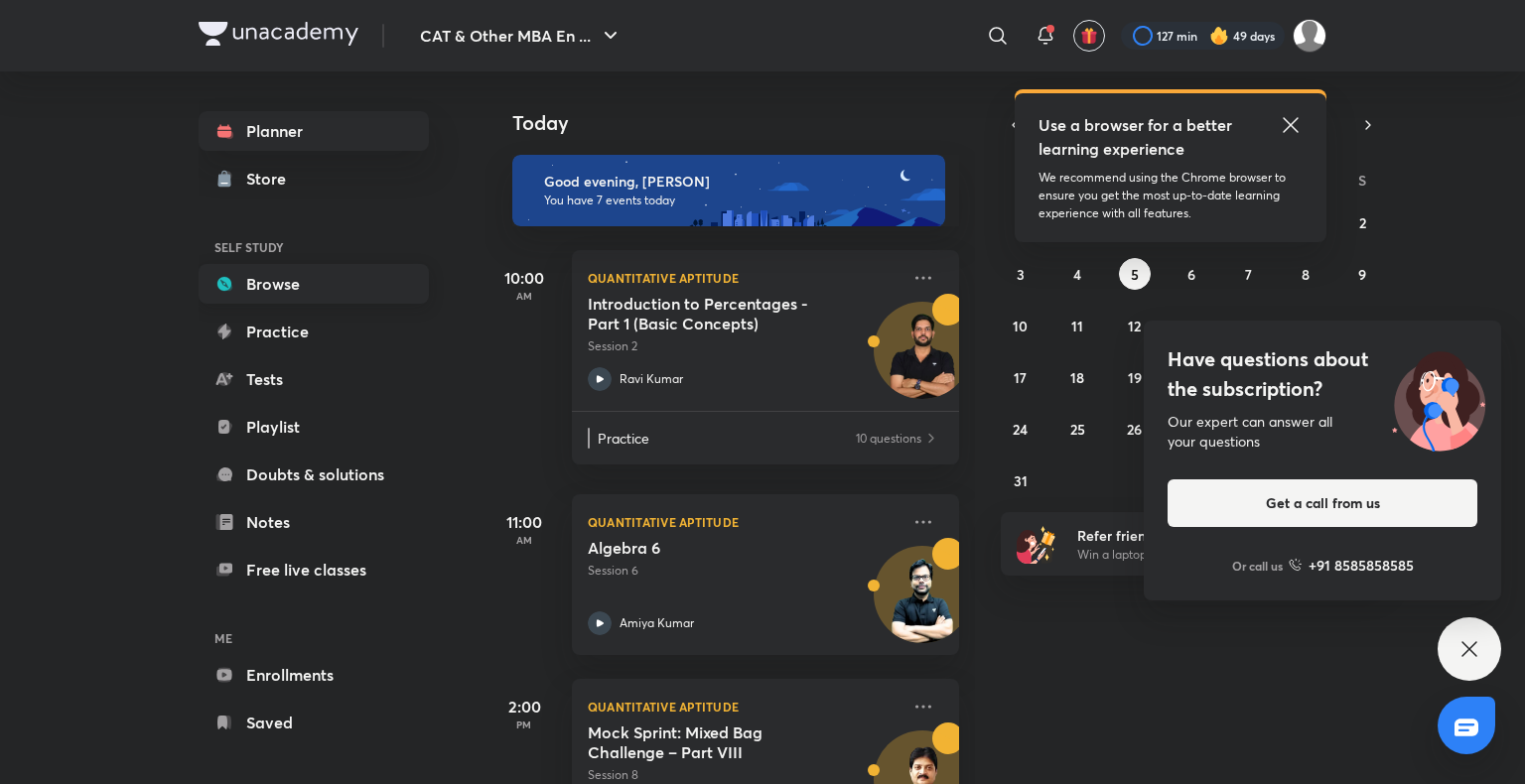 click on "Browse" at bounding box center [314, 284] 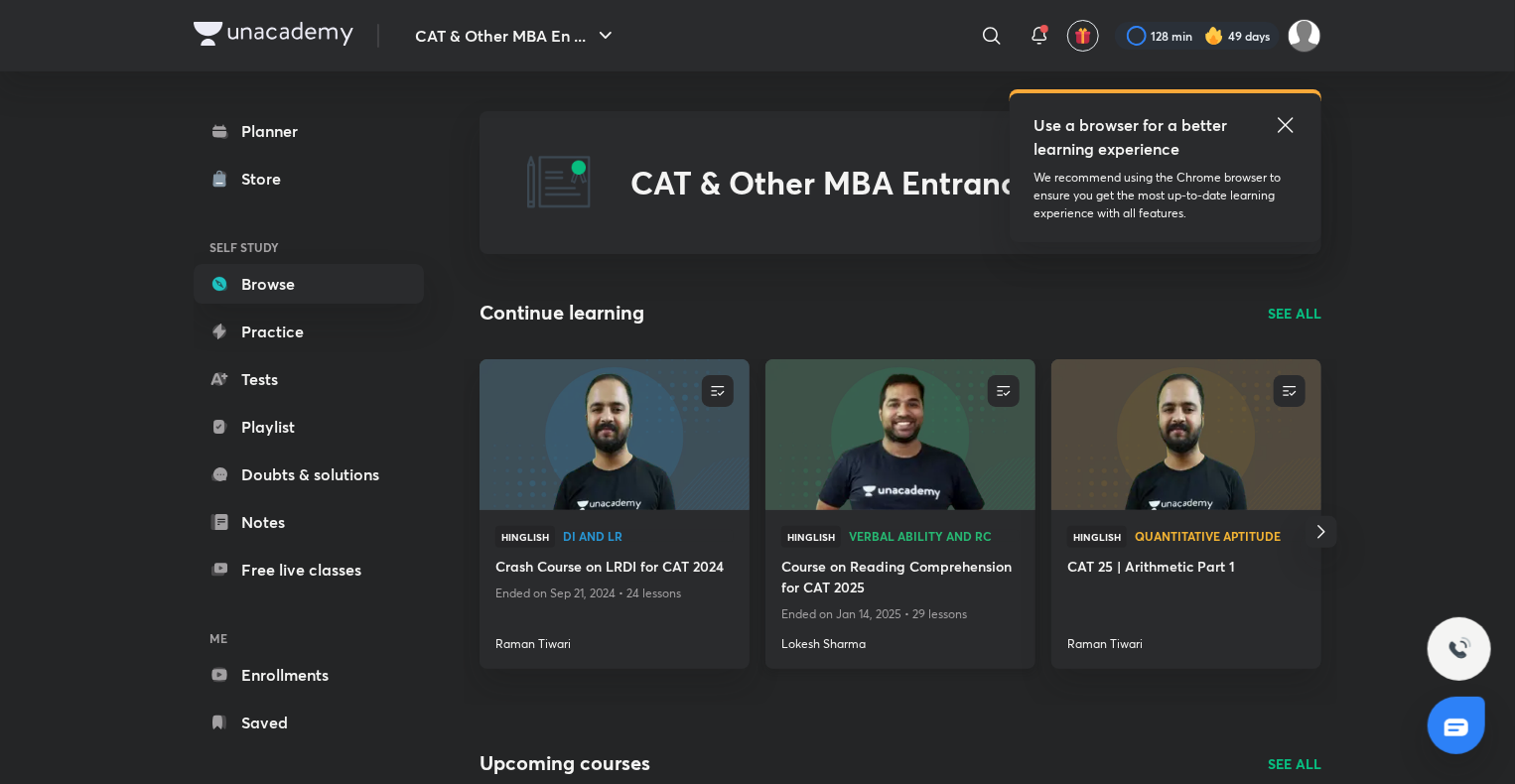 click at bounding box center [899, 434] 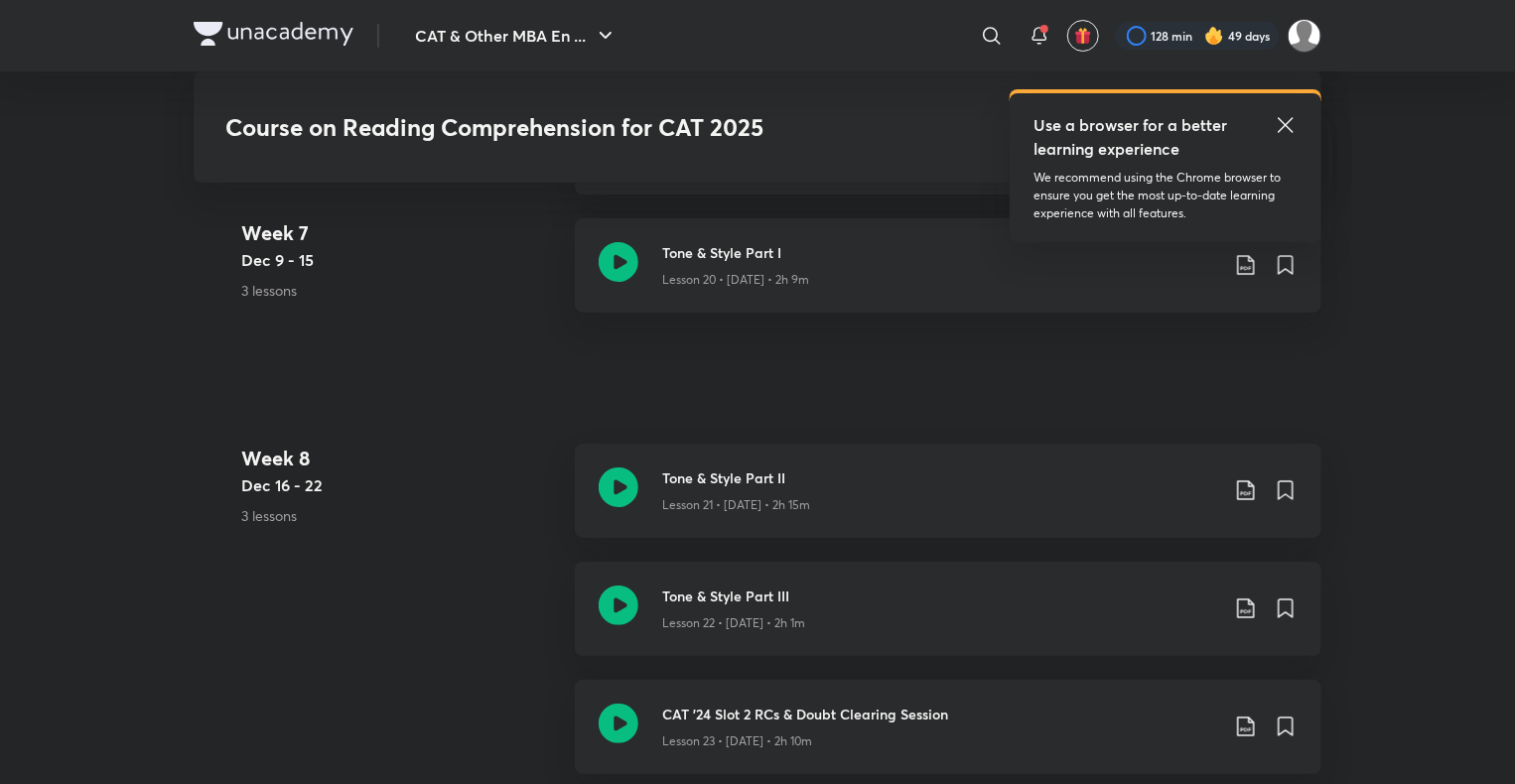 scroll, scrollTop: 3652, scrollLeft: 0, axis: vertical 